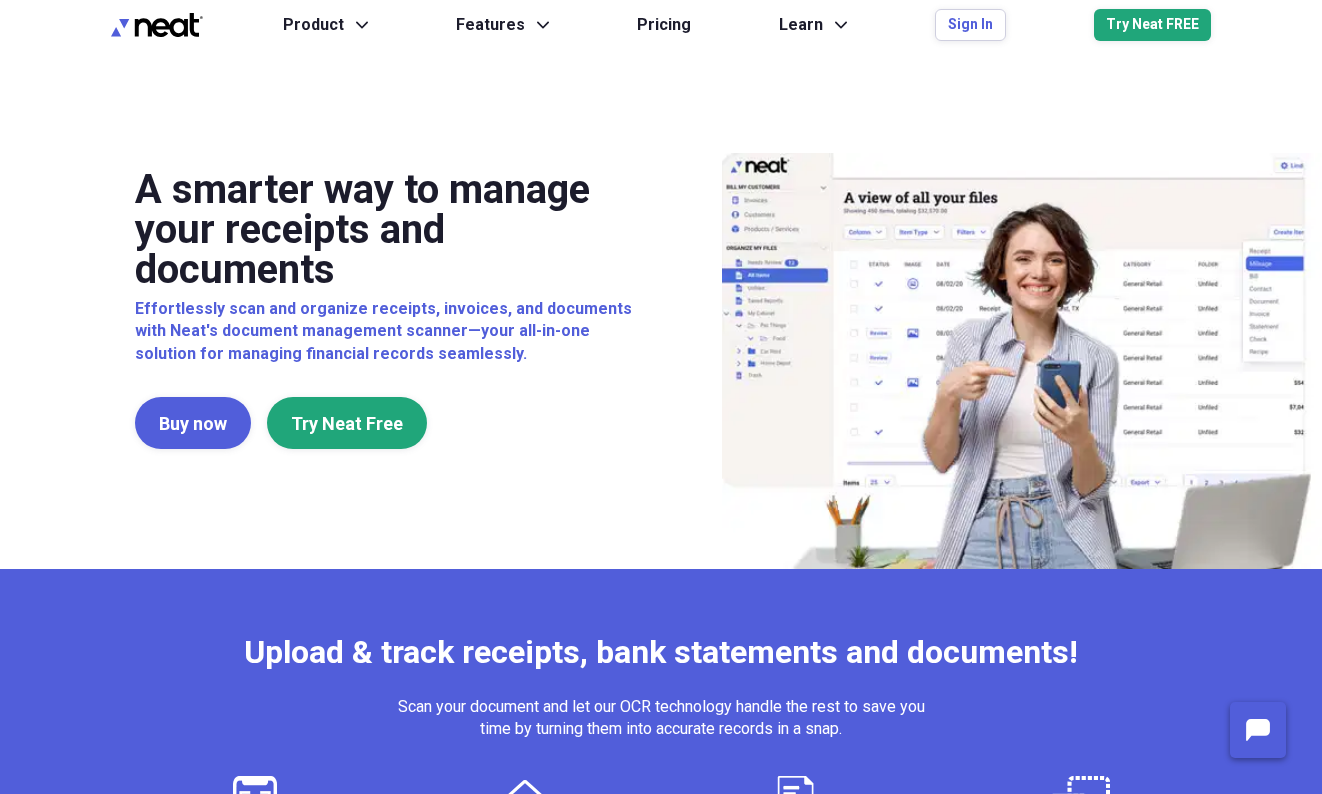 scroll, scrollTop: 0, scrollLeft: 0, axis: both 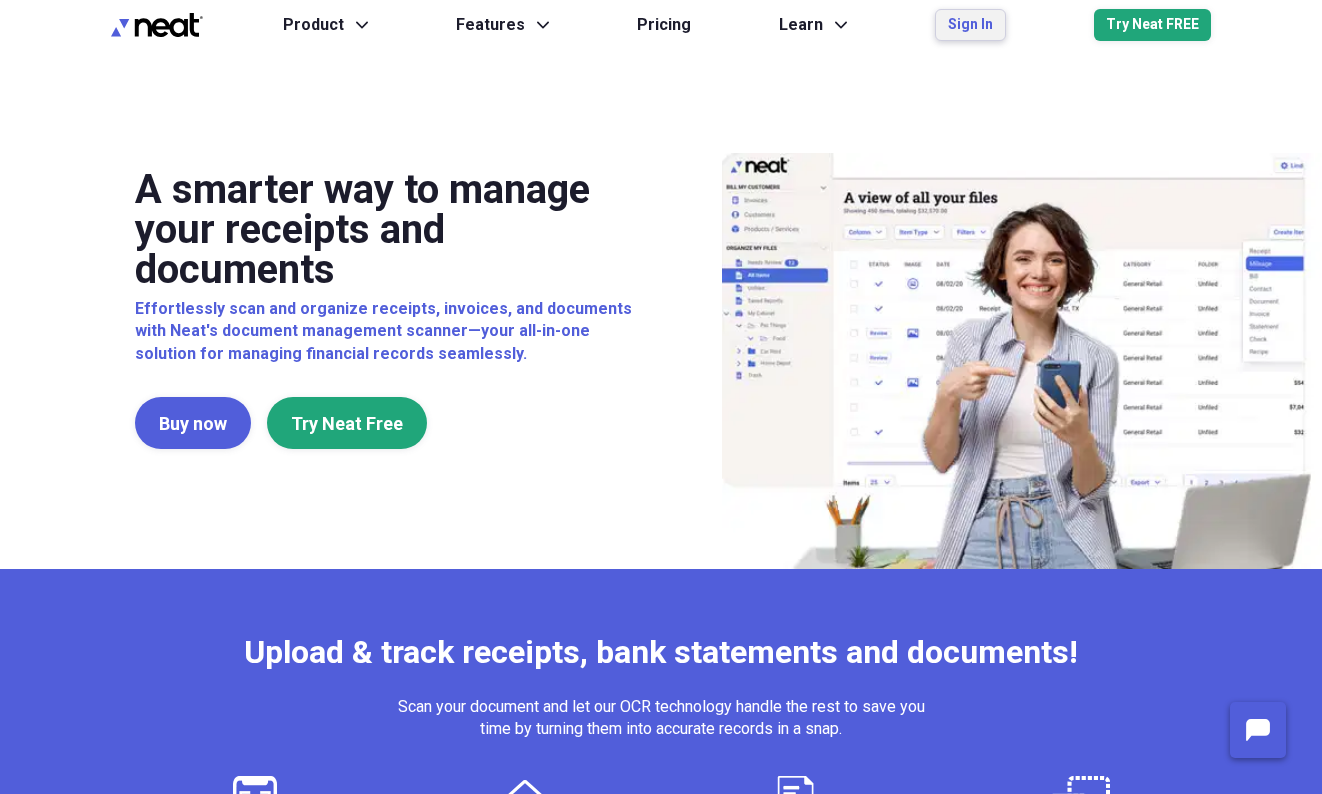 click on "Sign In" at bounding box center (970, 25) 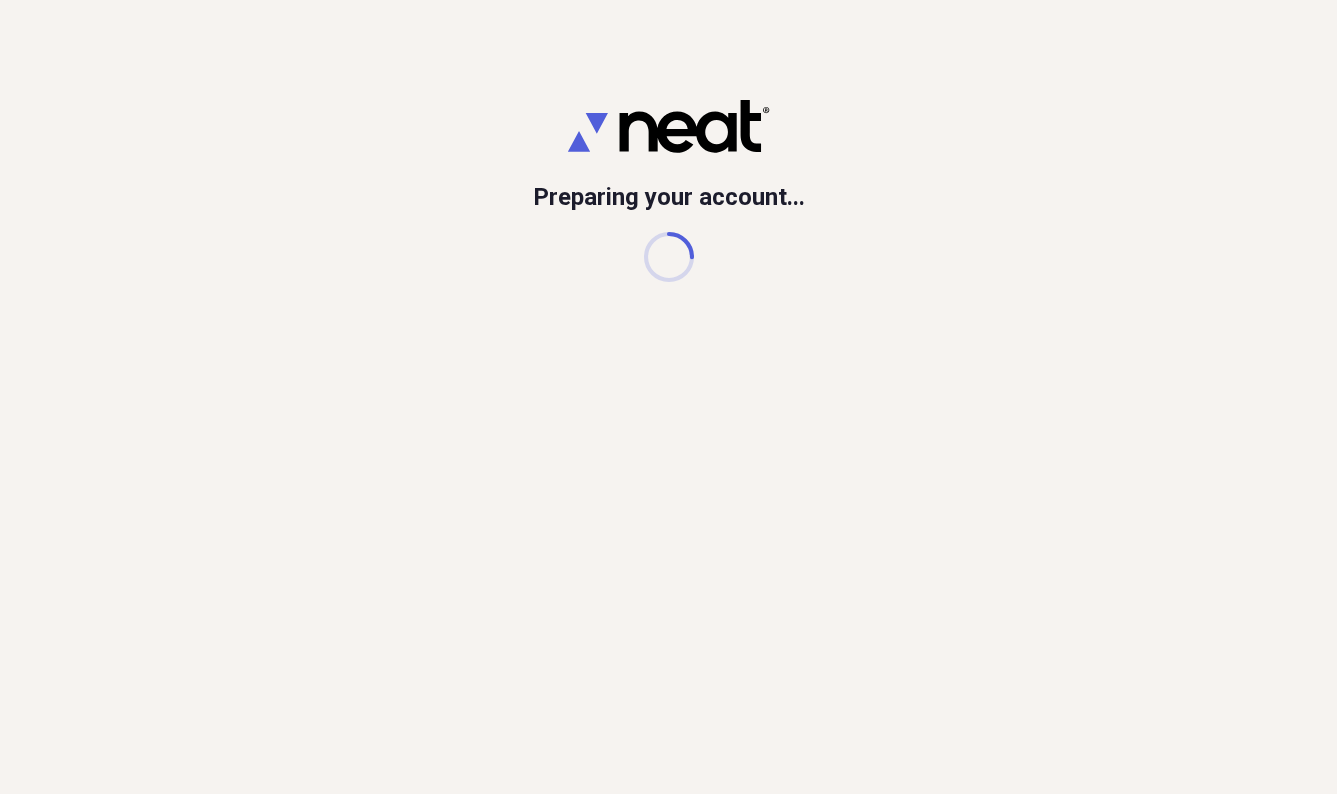 scroll, scrollTop: 0, scrollLeft: 0, axis: both 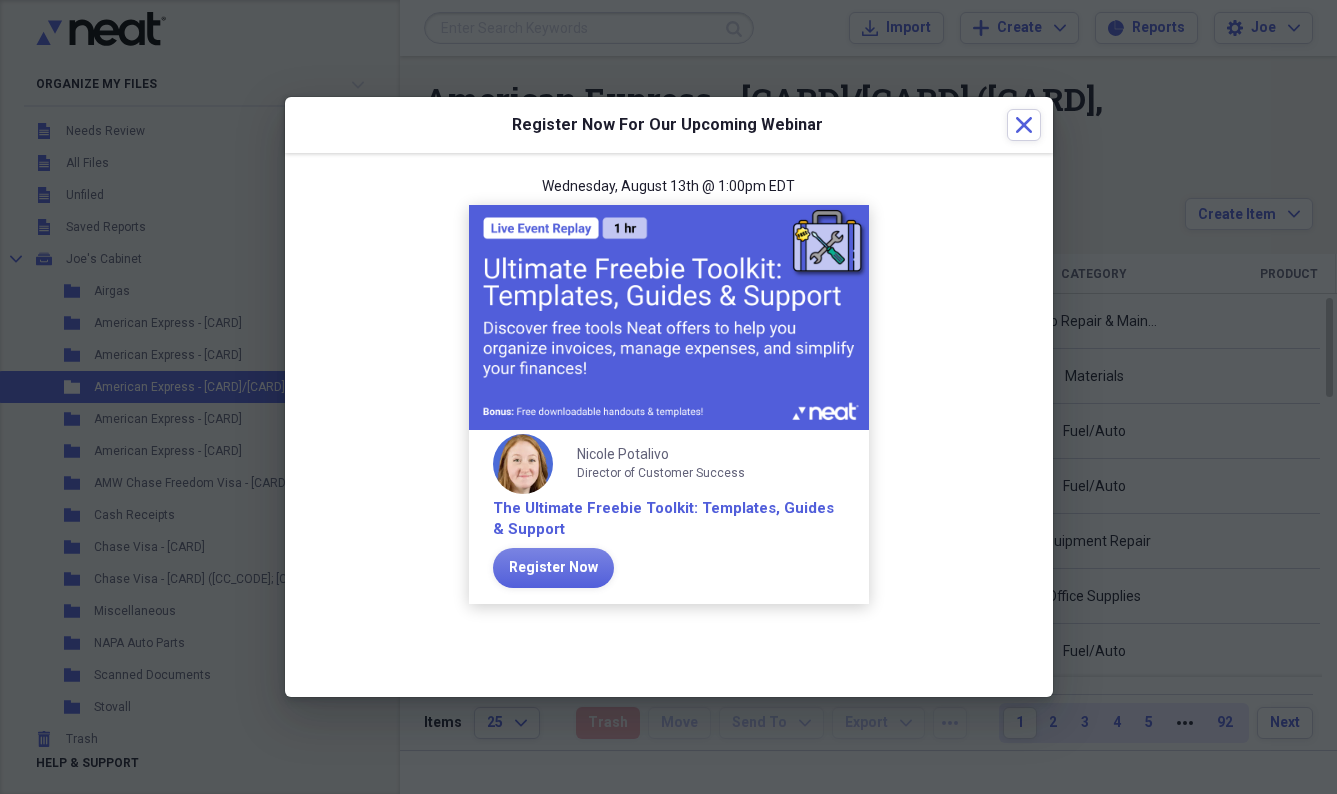 click on "Wednesday, August 13th @ 1:00pm EDT Nicole Potalivo Director of Customer Success The Ultimate Freebie Toolkit: Templates, Guides & Support Register Now" at bounding box center (669, 401) 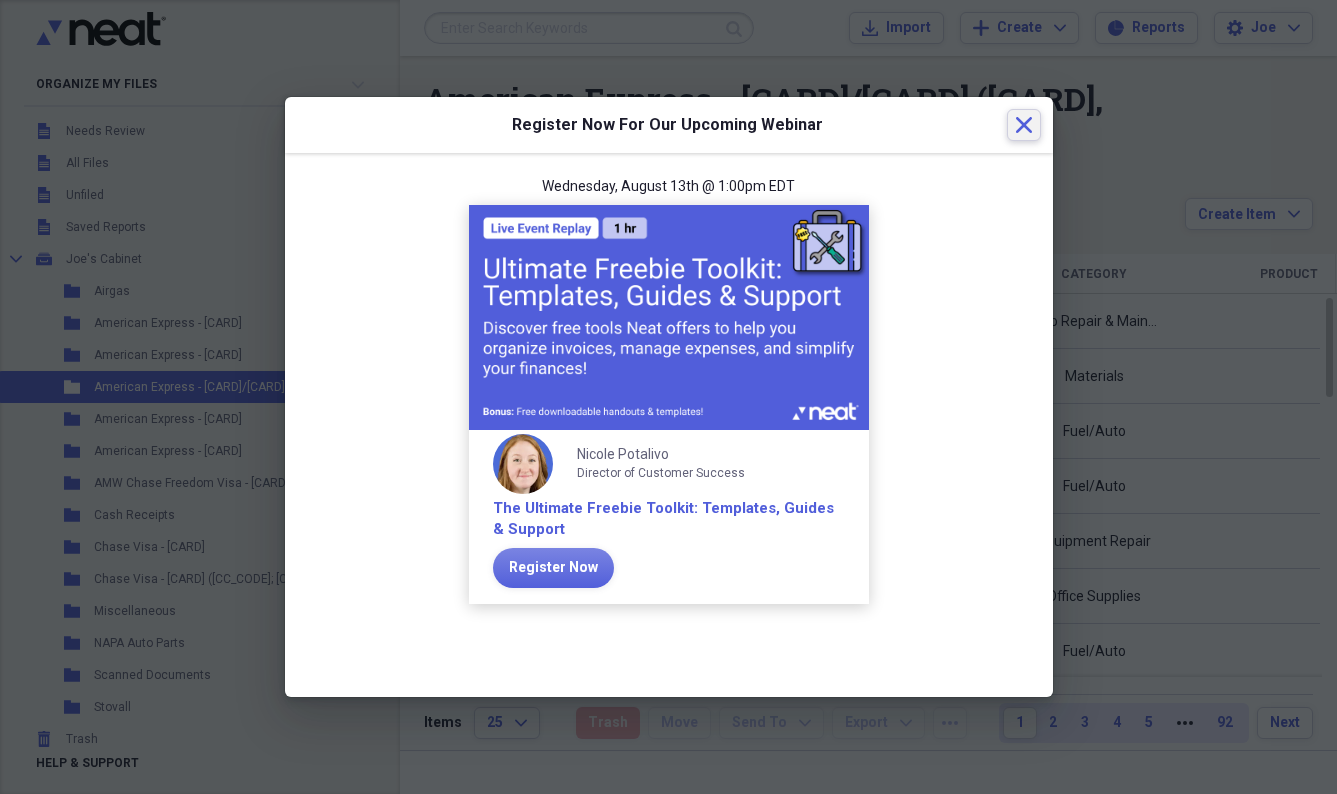 click 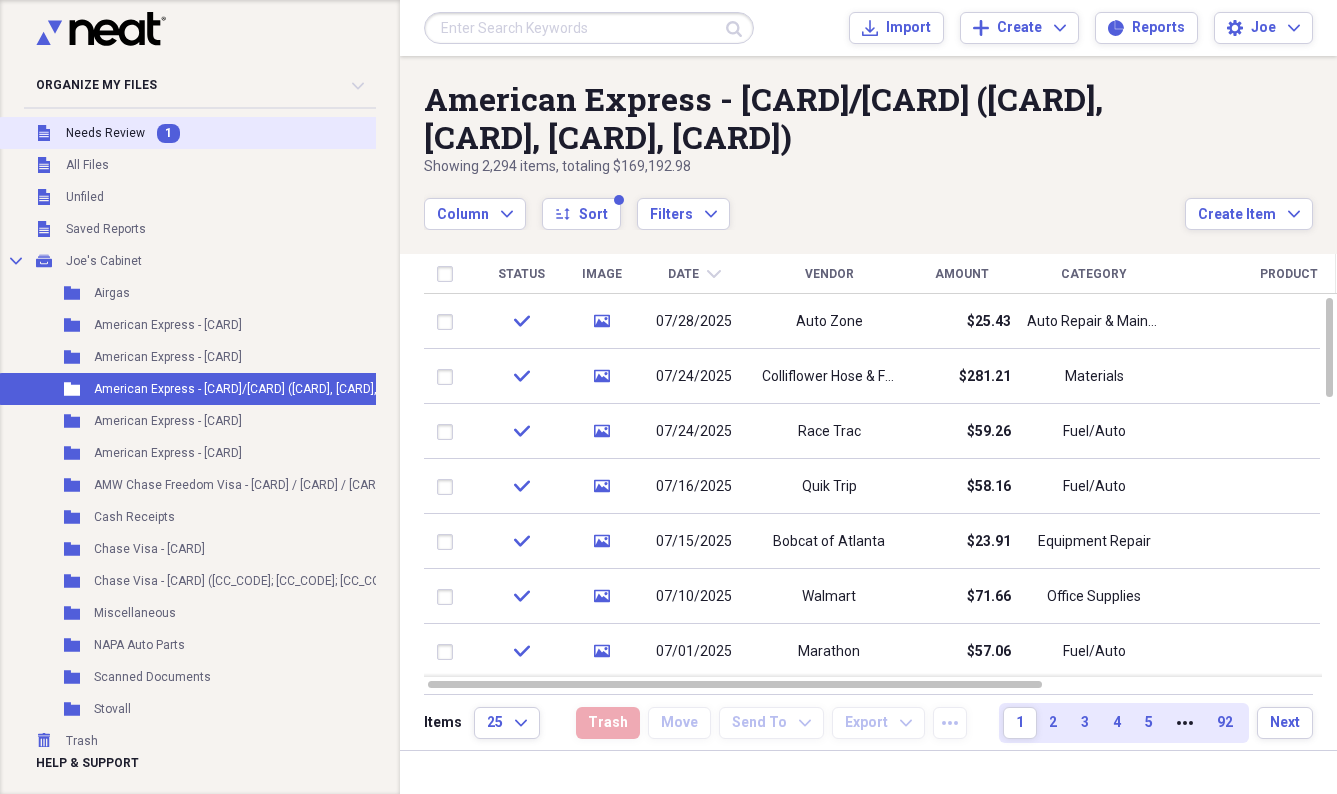 click on "Needs Review" at bounding box center [105, 133] 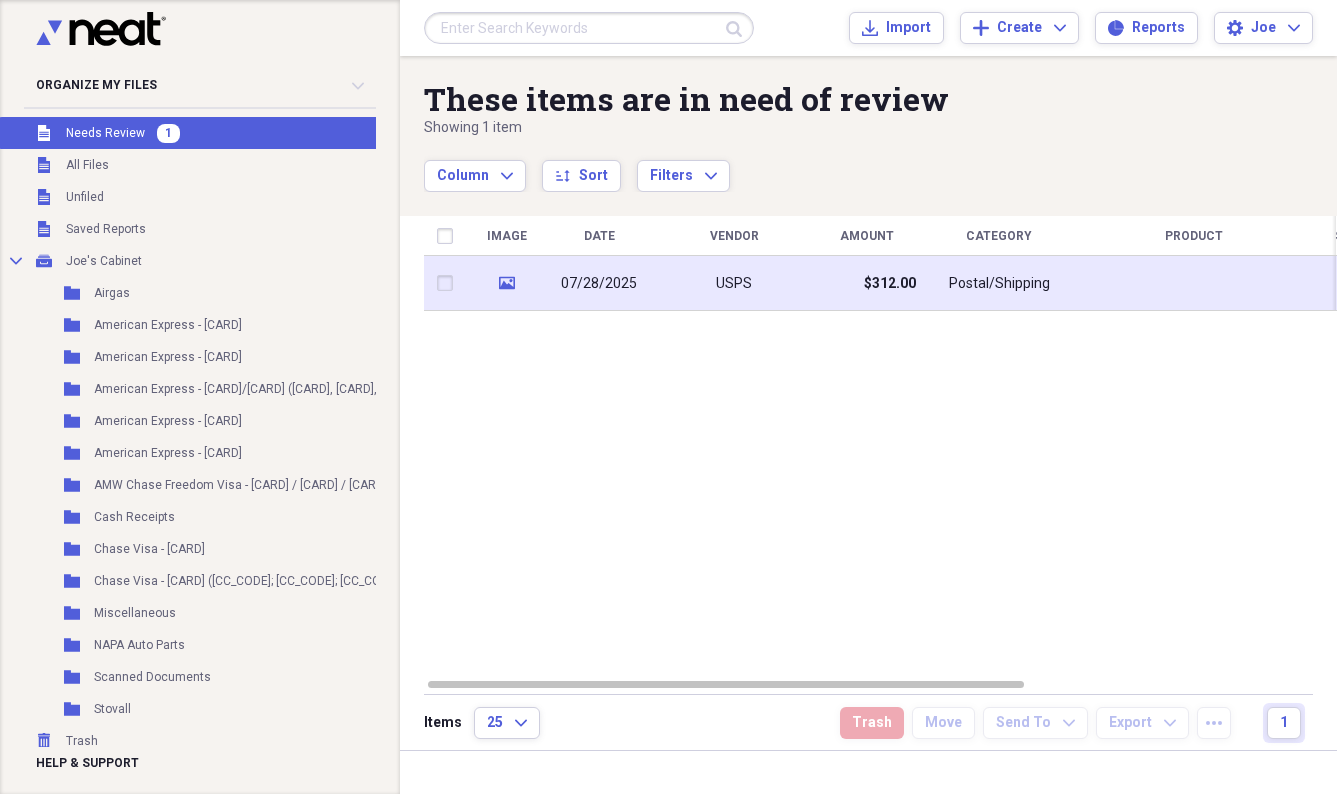 click on "Postal/Shipping" at bounding box center (999, 284) 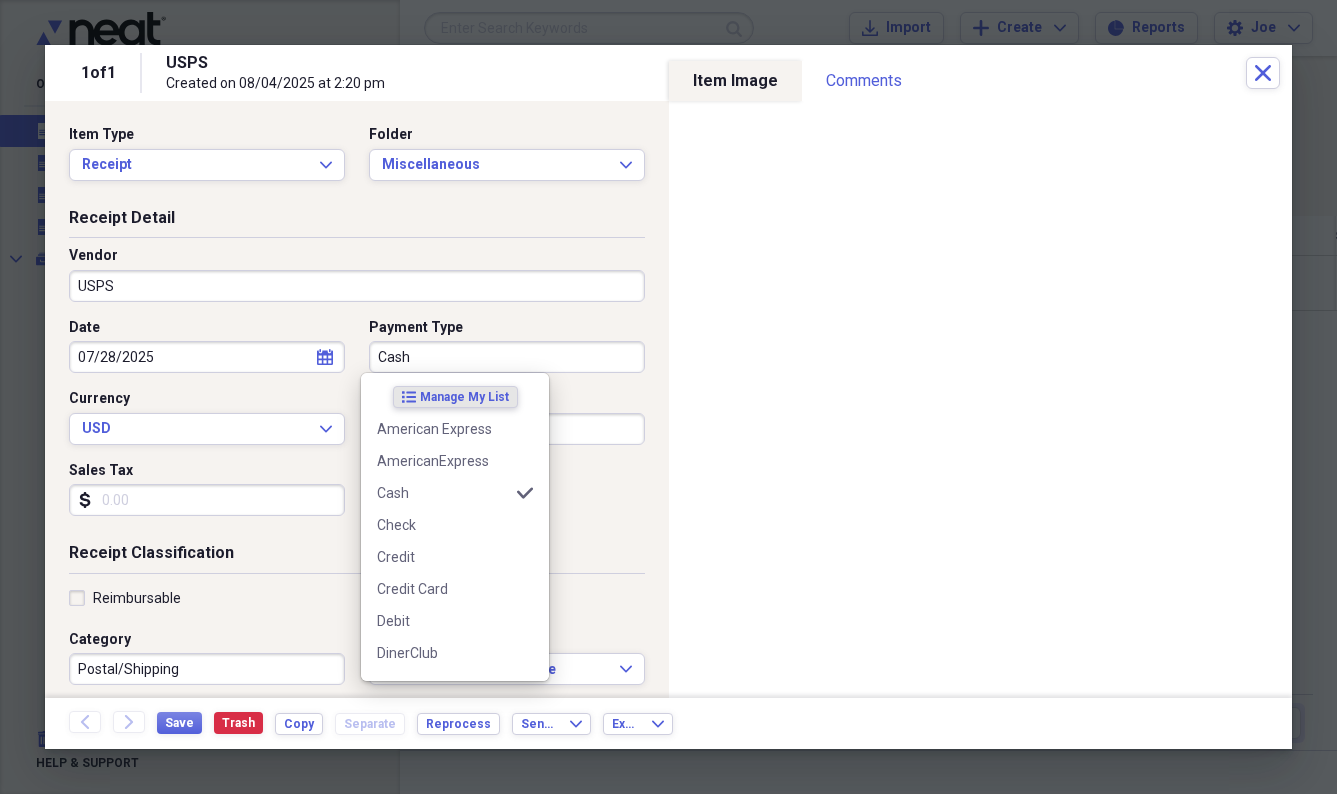 click on "Cash" at bounding box center (507, 357) 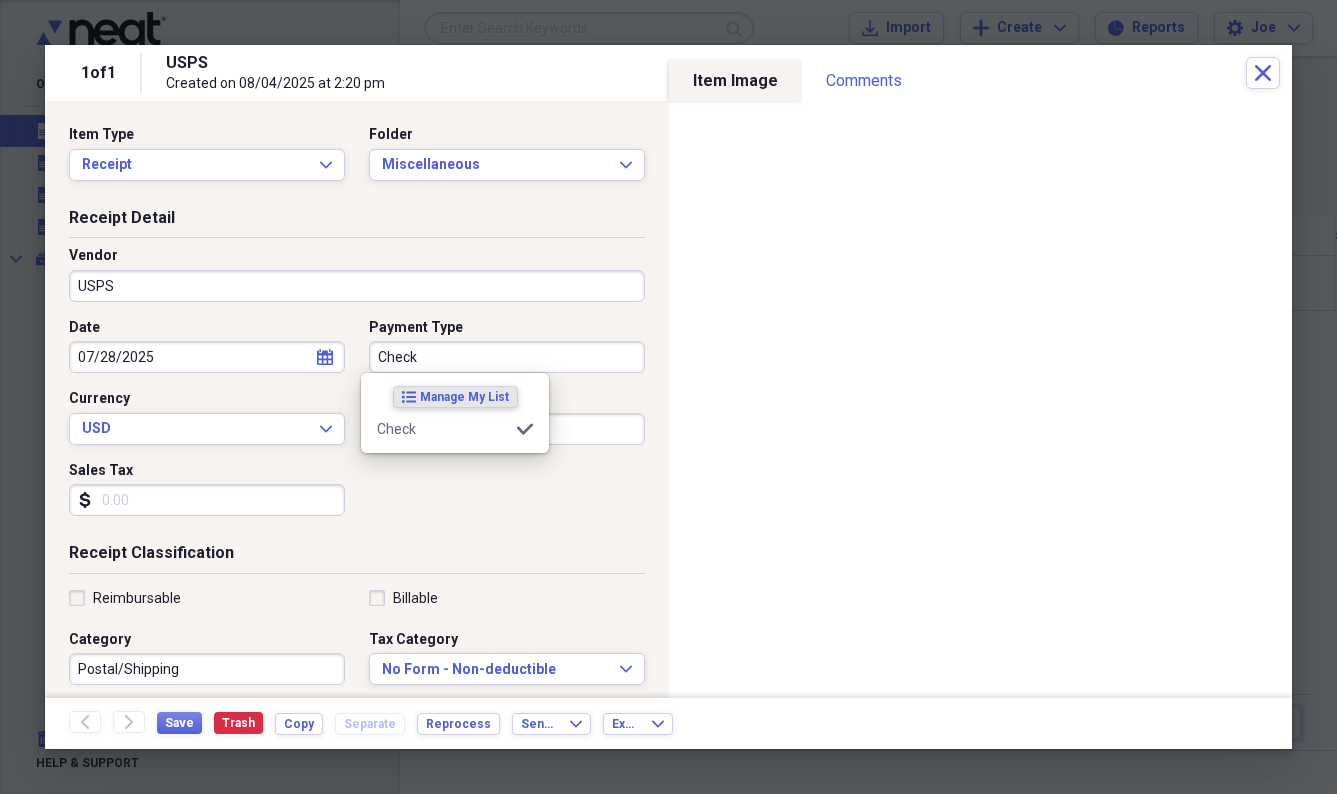 type on "Check" 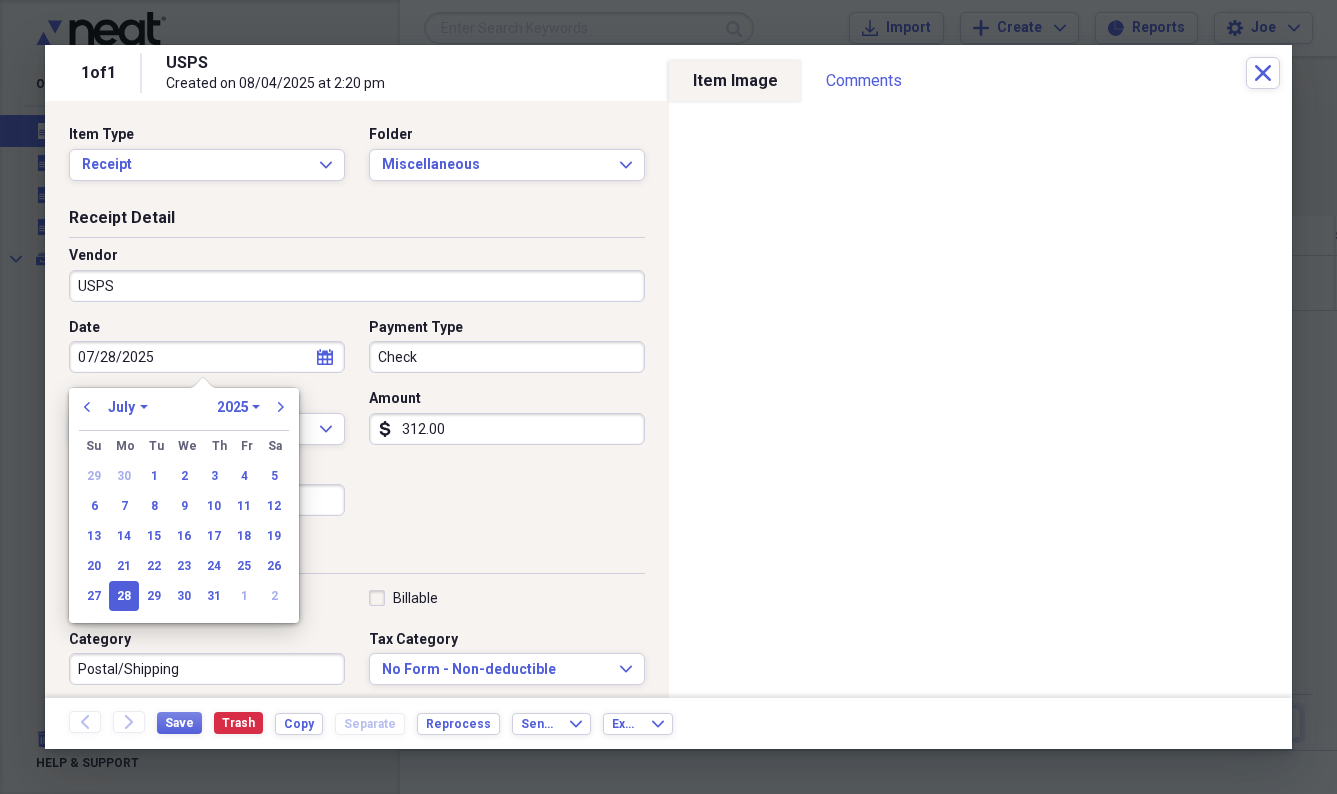 click on "07/28/2025" at bounding box center [207, 357] 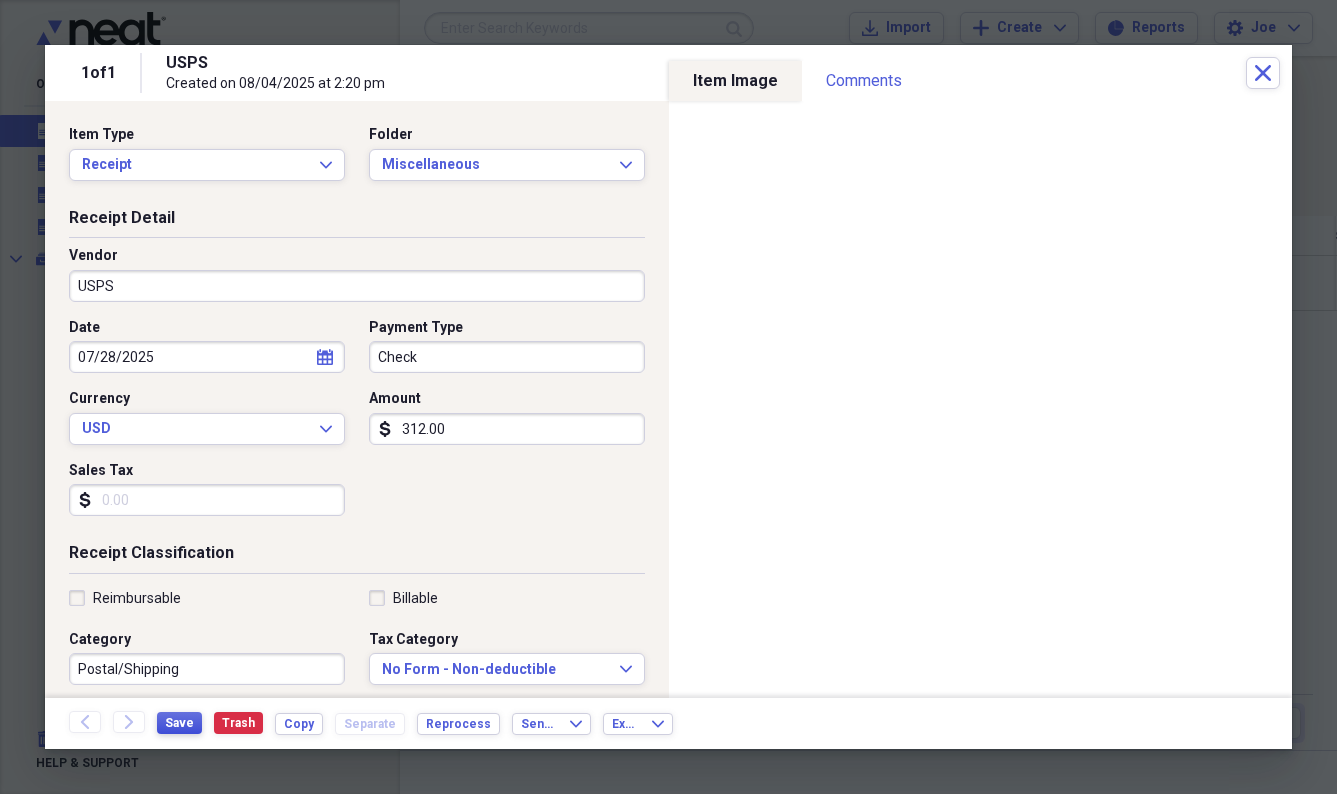 click on "Save" at bounding box center [179, 723] 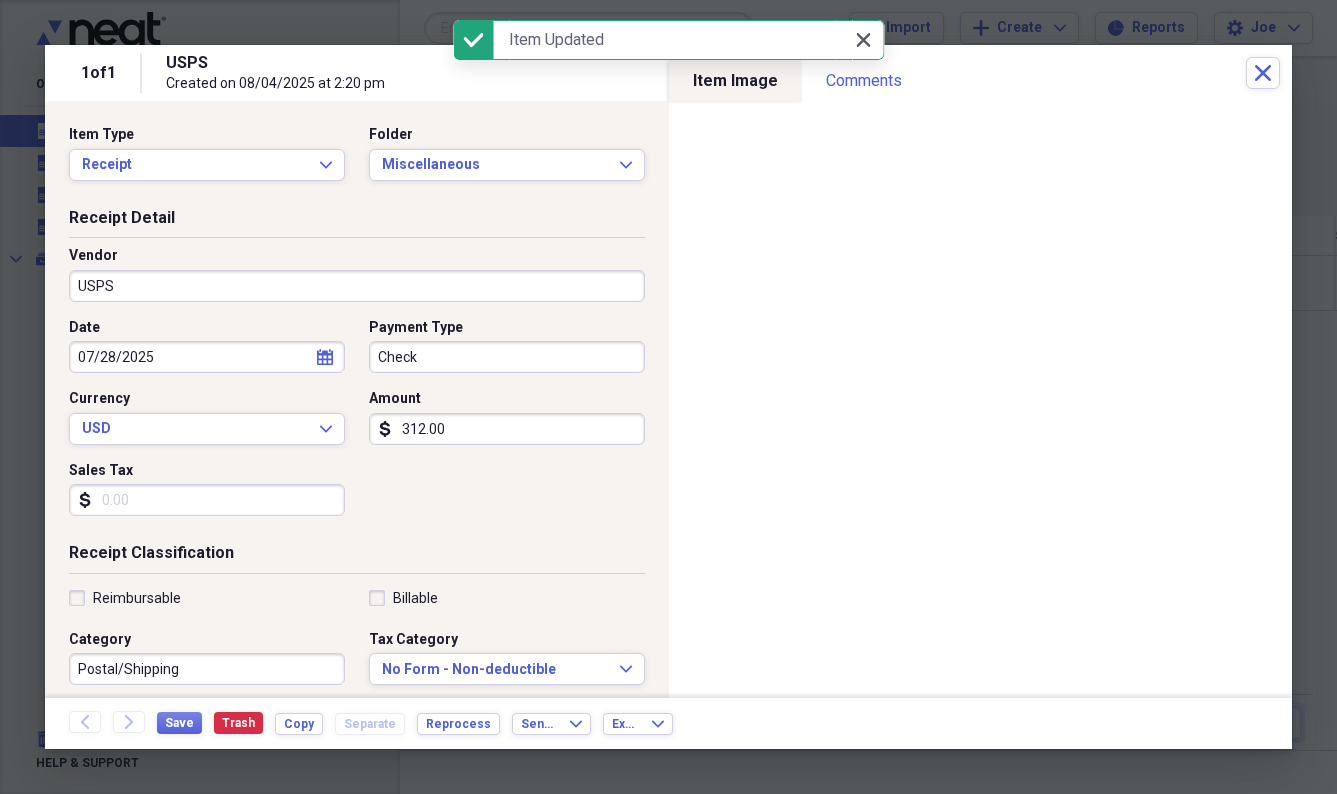 click on "Close" 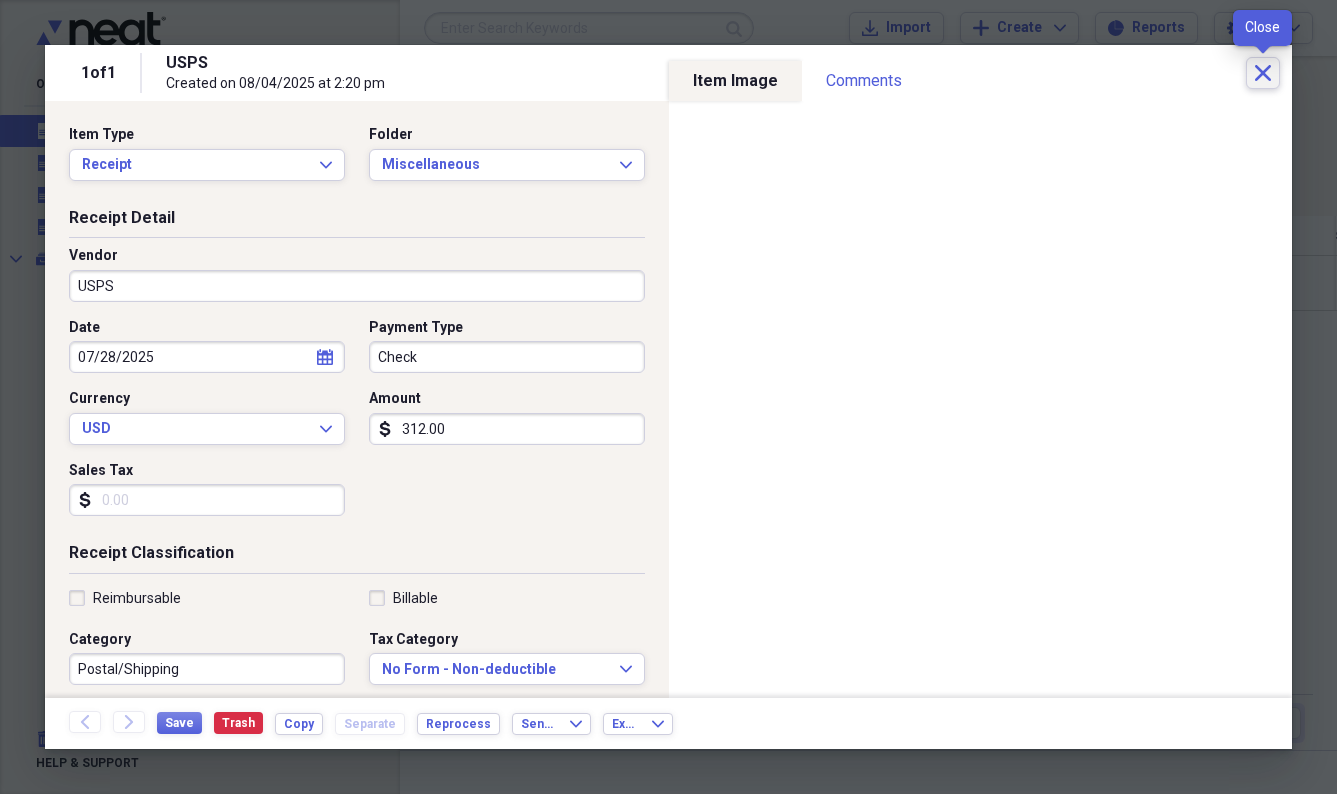 click 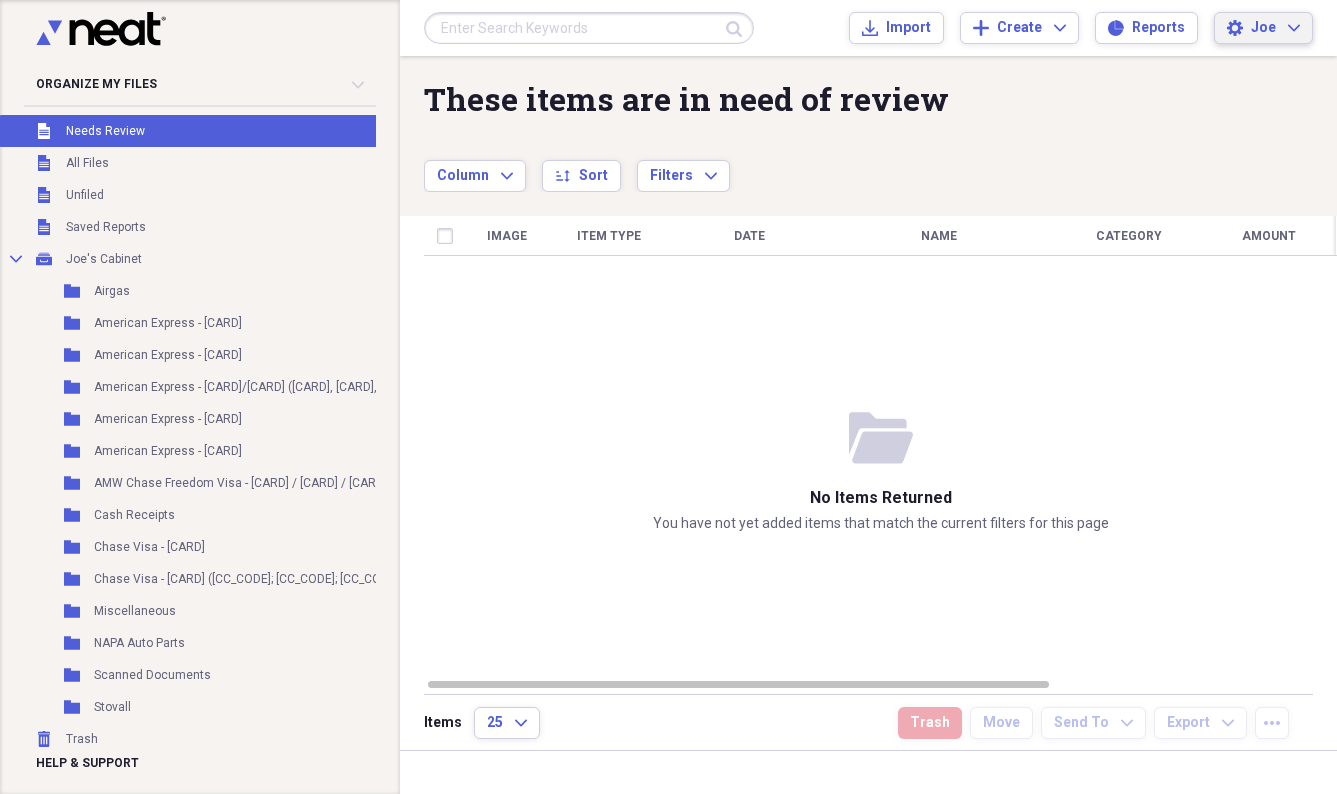 click on "Joe" at bounding box center (1263, 28) 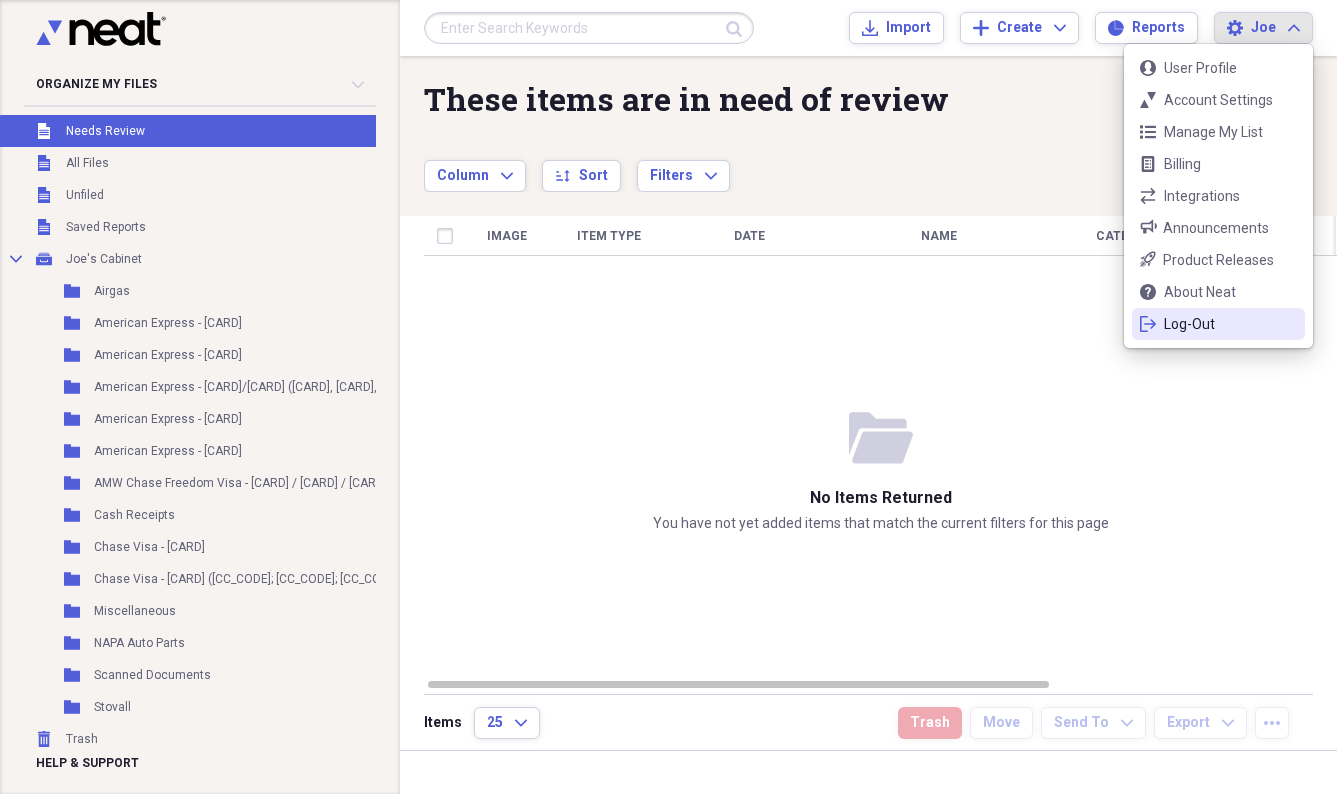 click on "Log-Out" at bounding box center [1218, 324] 